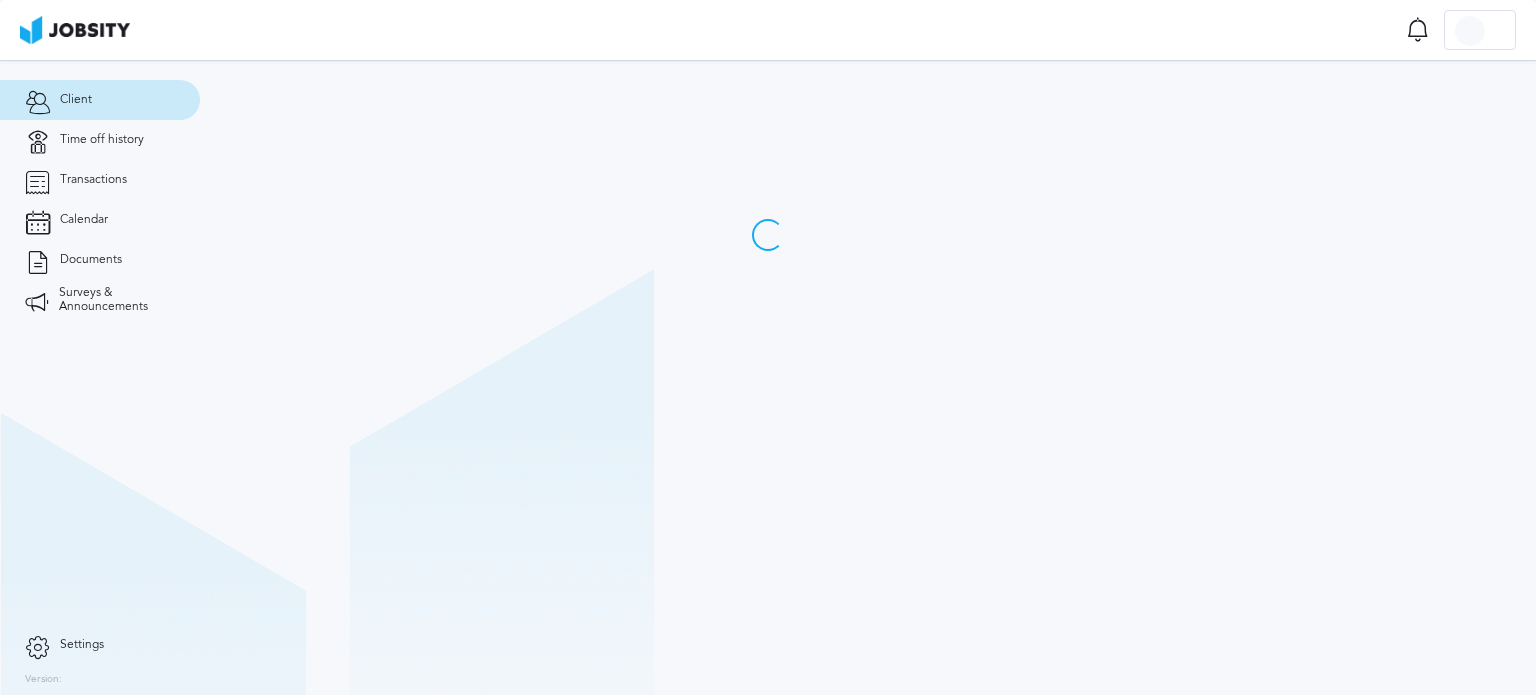 scroll, scrollTop: 0, scrollLeft: 0, axis: both 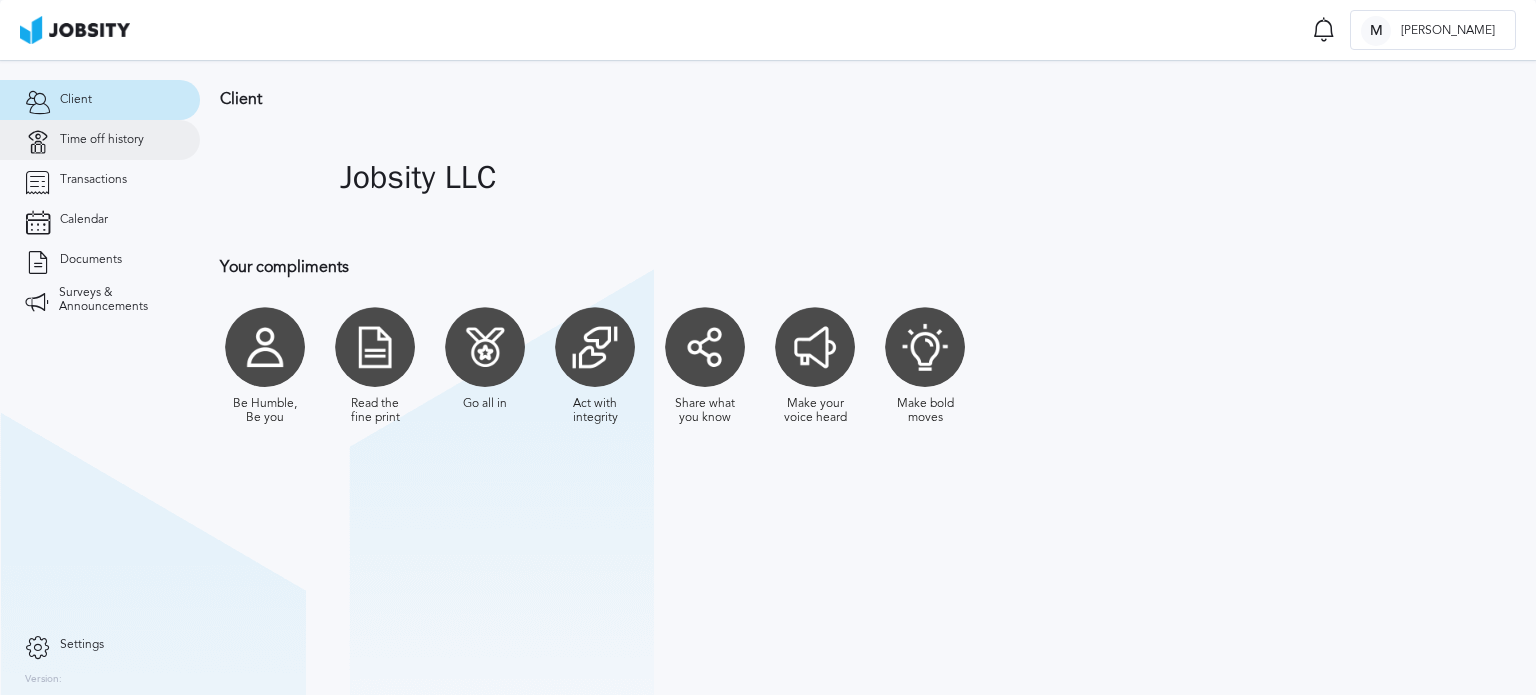 click on "Time off history" at bounding box center (100, 140) 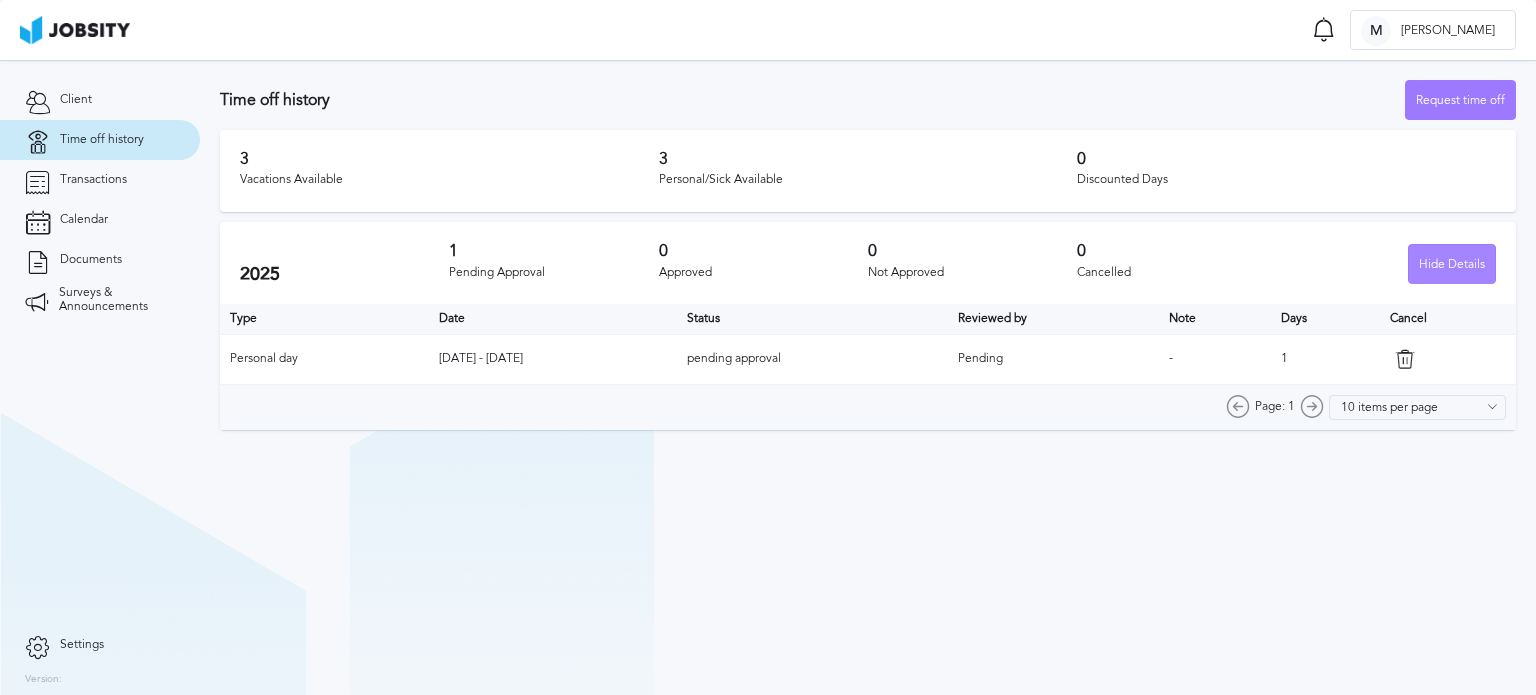 click on "Hide Details" at bounding box center [1452, 265] 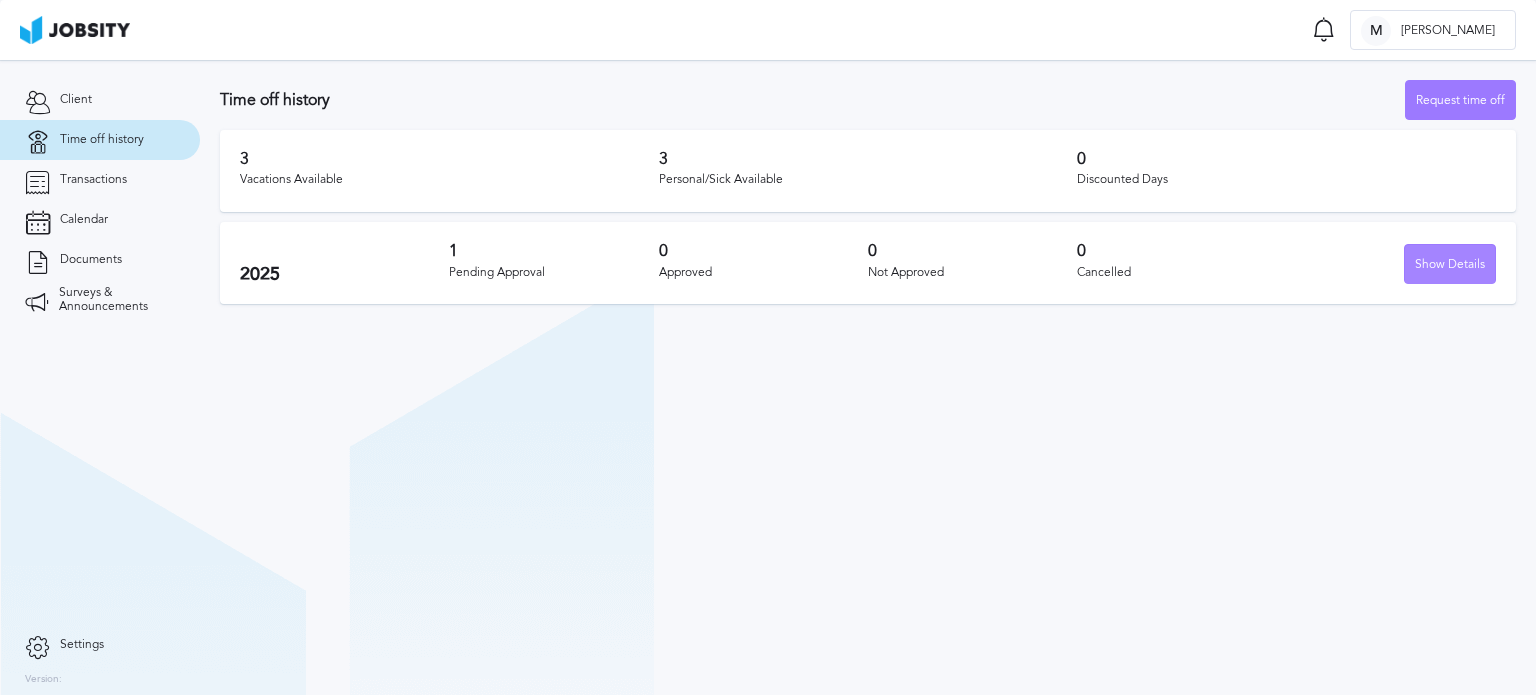 click on "Show Details" at bounding box center [1450, 265] 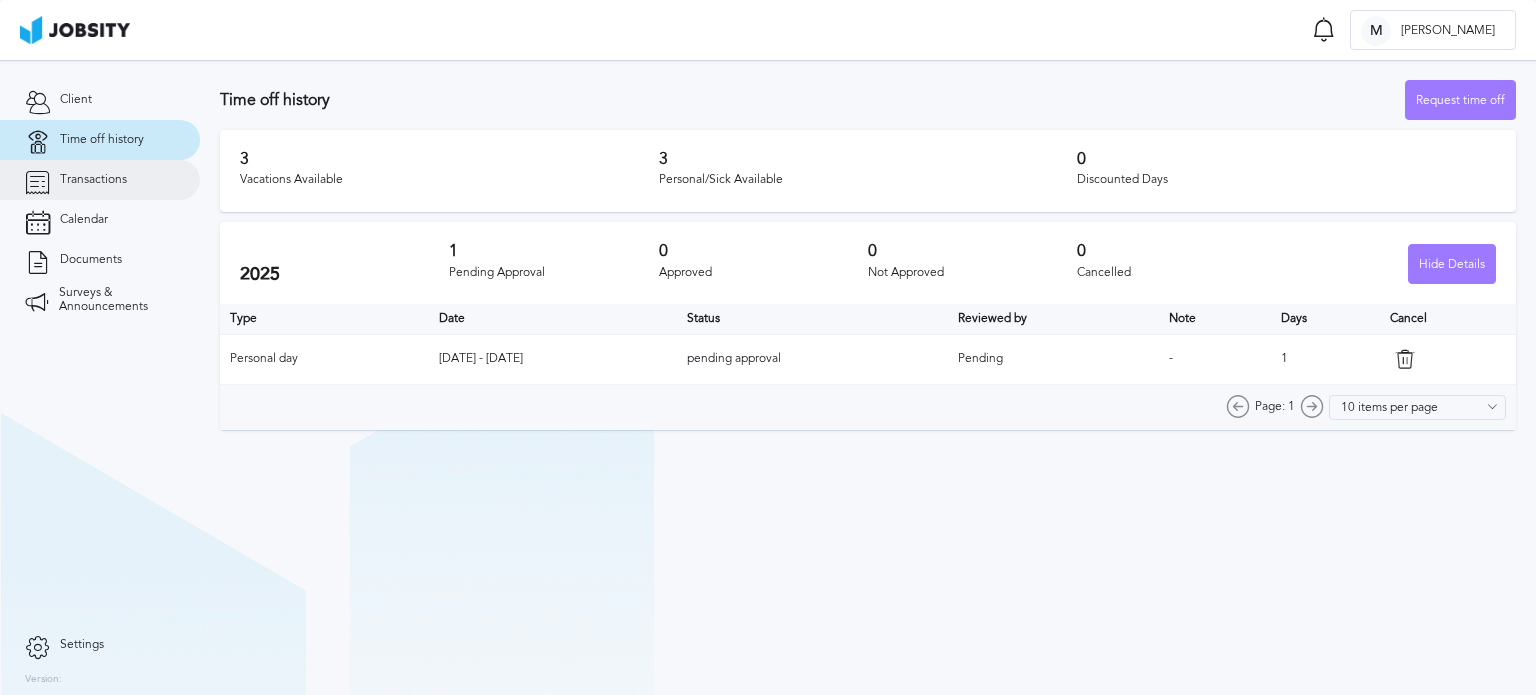 click on "Transactions" at bounding box center (100, 180) 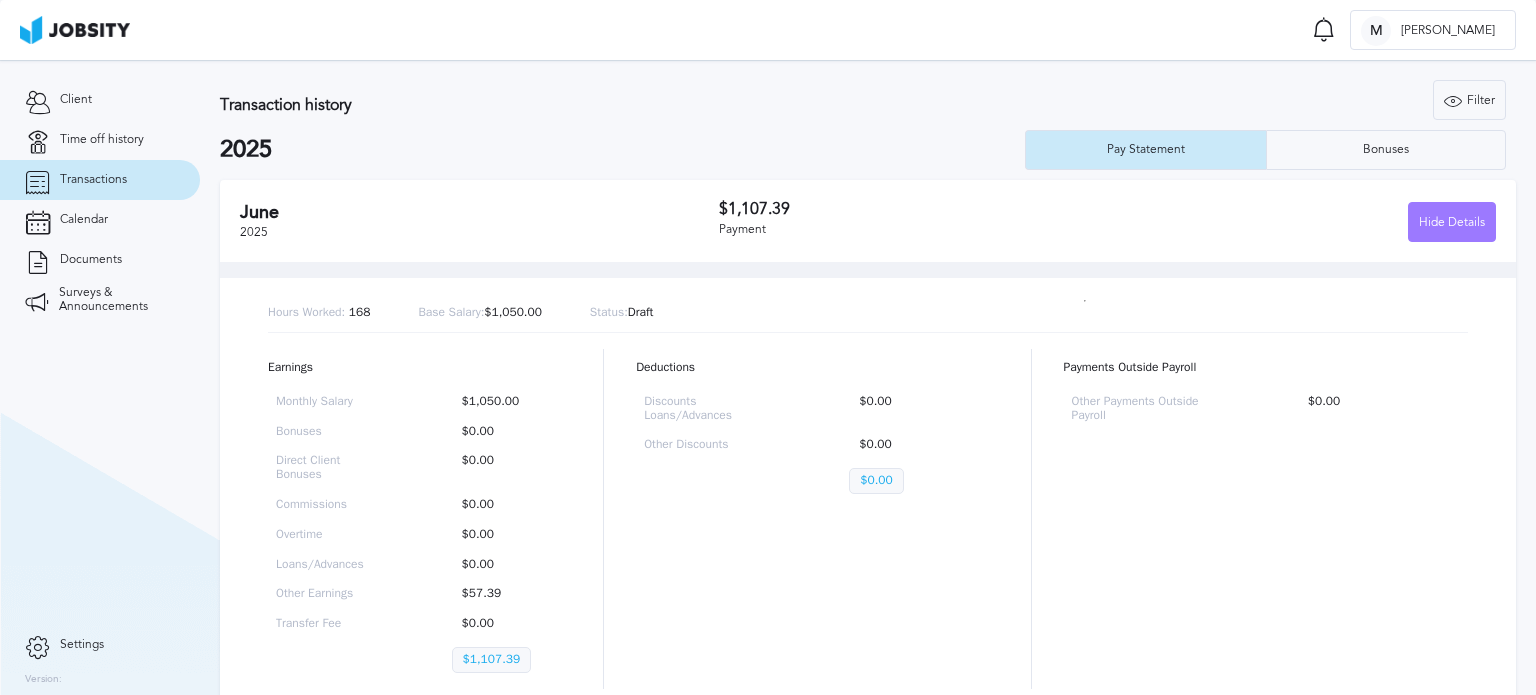 scroll, scrollTop: 0, scrollLeft: 0, axis: both 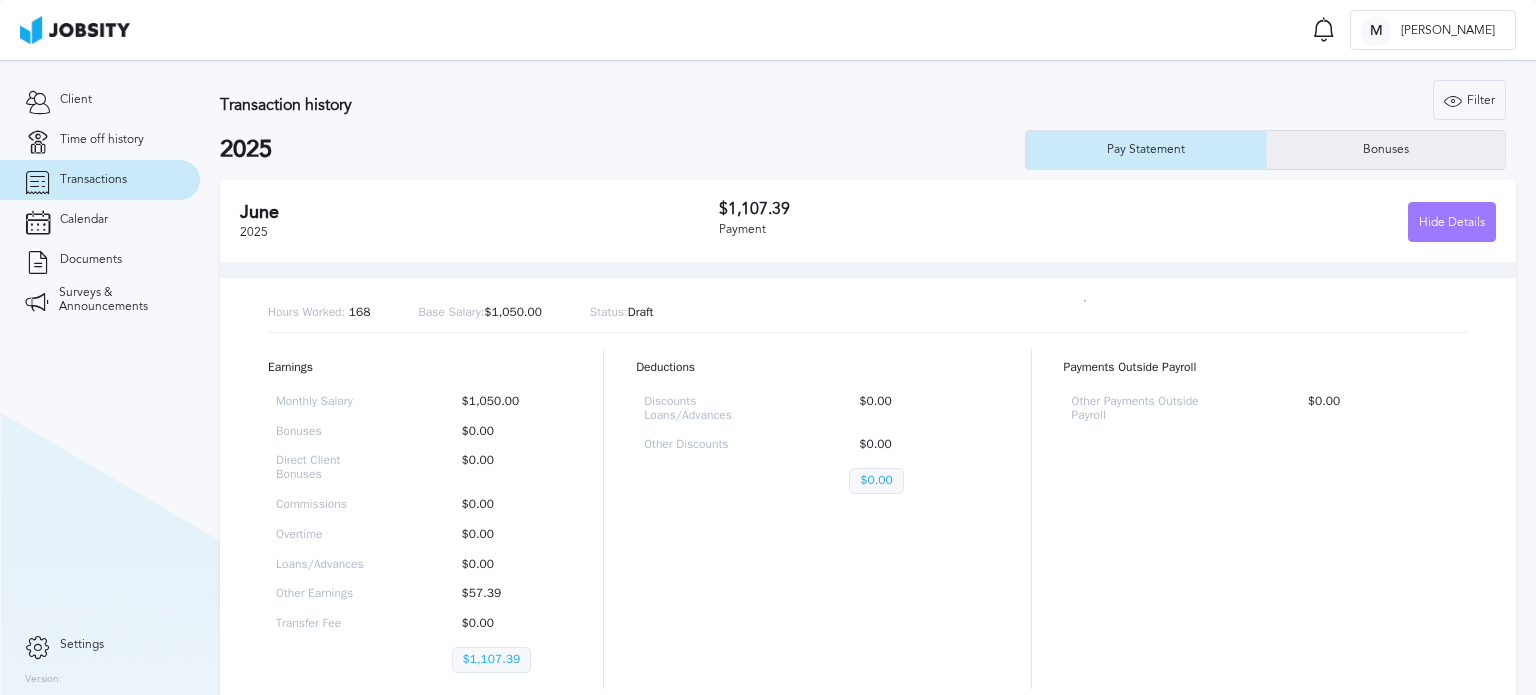 click on "Bonuses" at bounding box center [1386, 150] 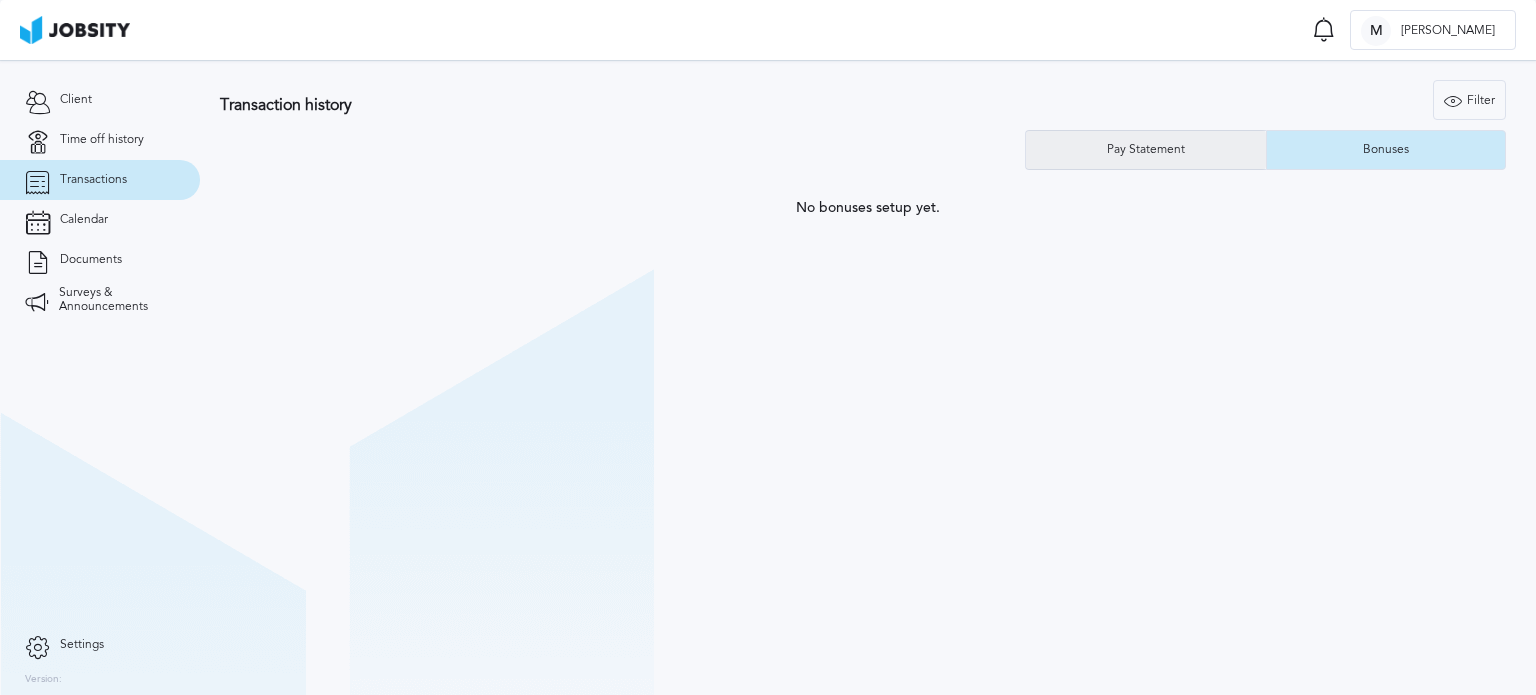 click on "Pay Statement" at bounding box center [1146, 150] 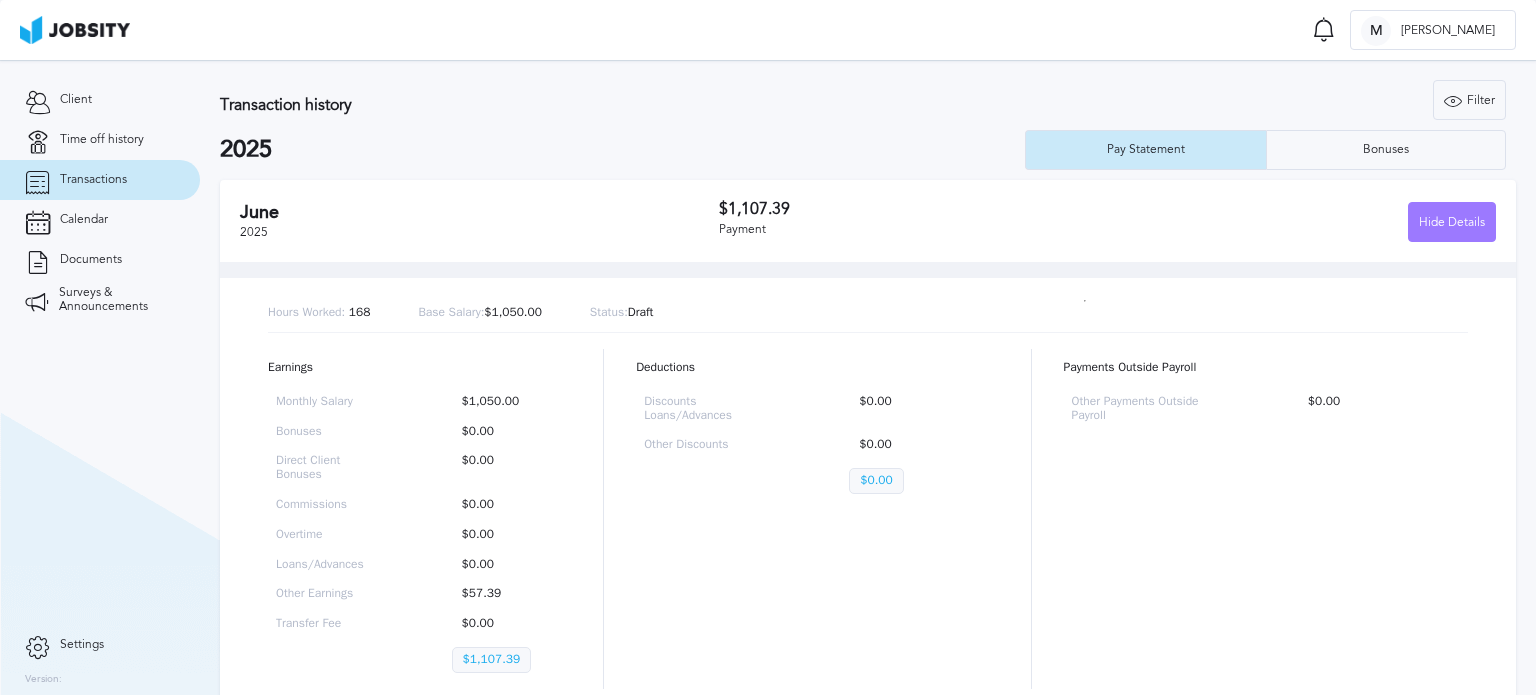 scroll, scrollTop: 381, scrollLeft: 0, axis: vertical 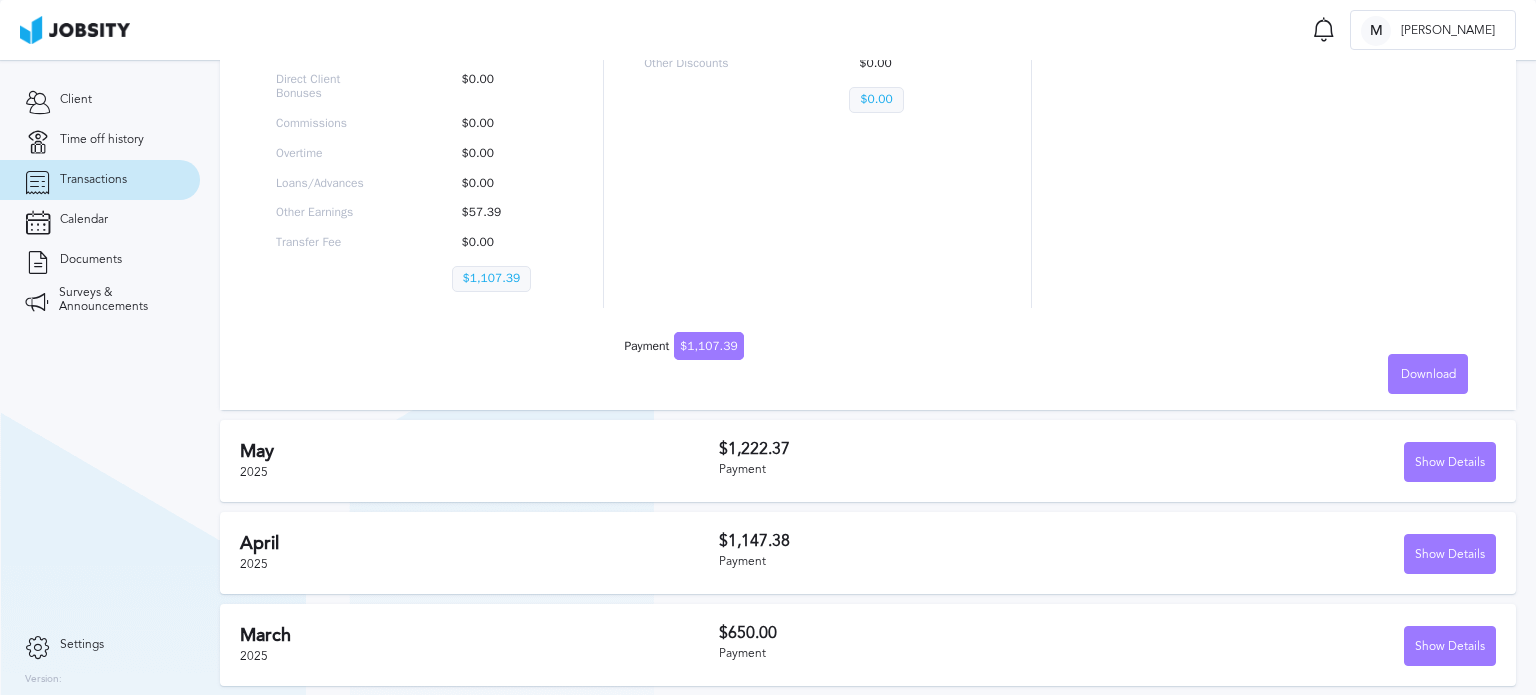 click on "[DATE] $1,222.37 Payment Show Details" at bounding box center [868, 461] 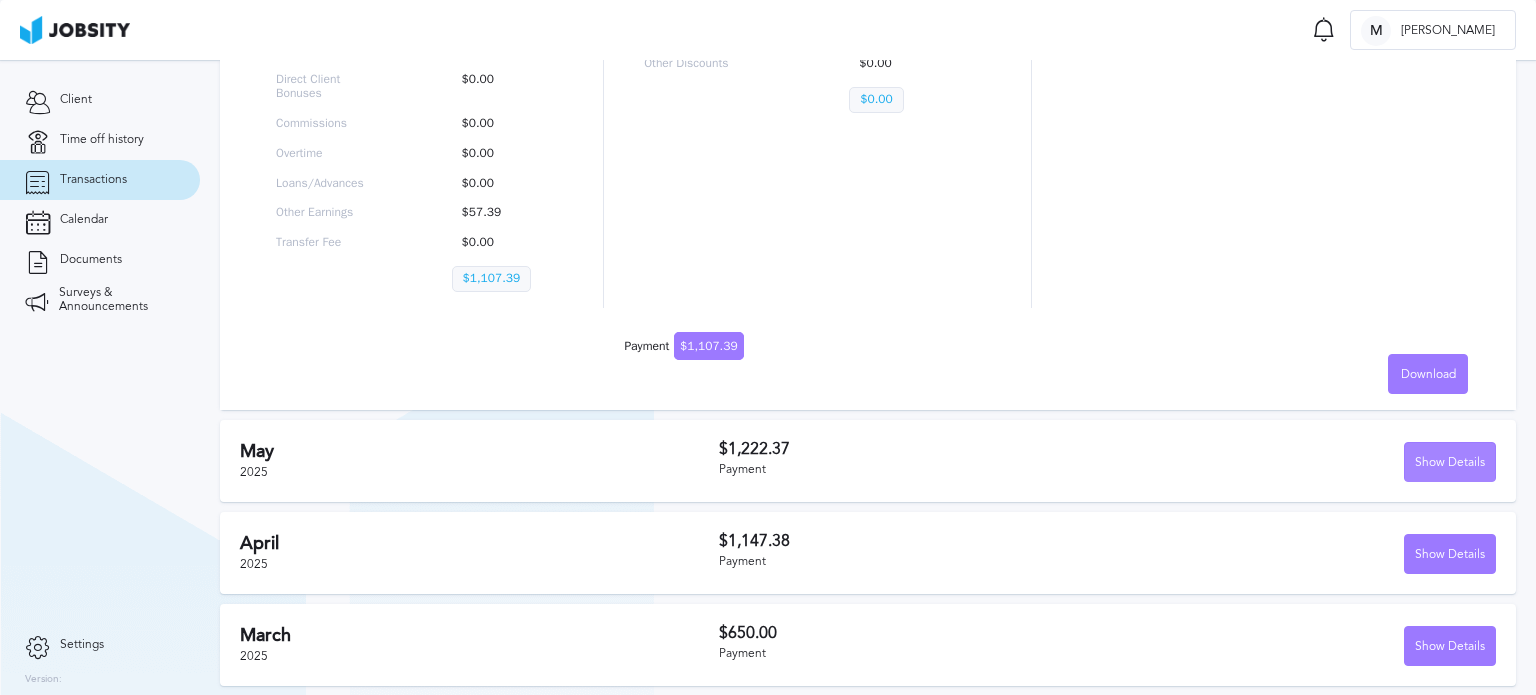 click on "Show Details" at bounding box center [1450, 463] 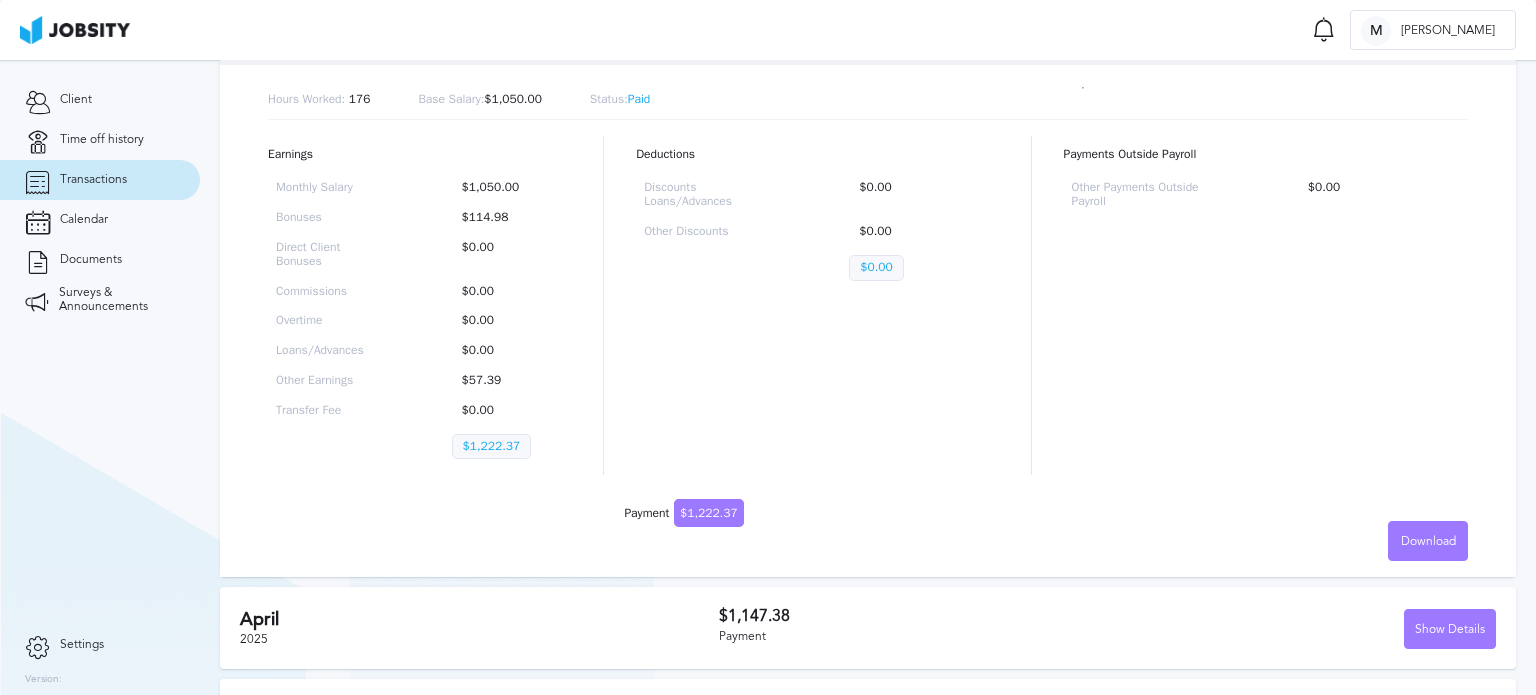 scroll, scrollTop: 836, scrollLeft: 0, axis: vertical 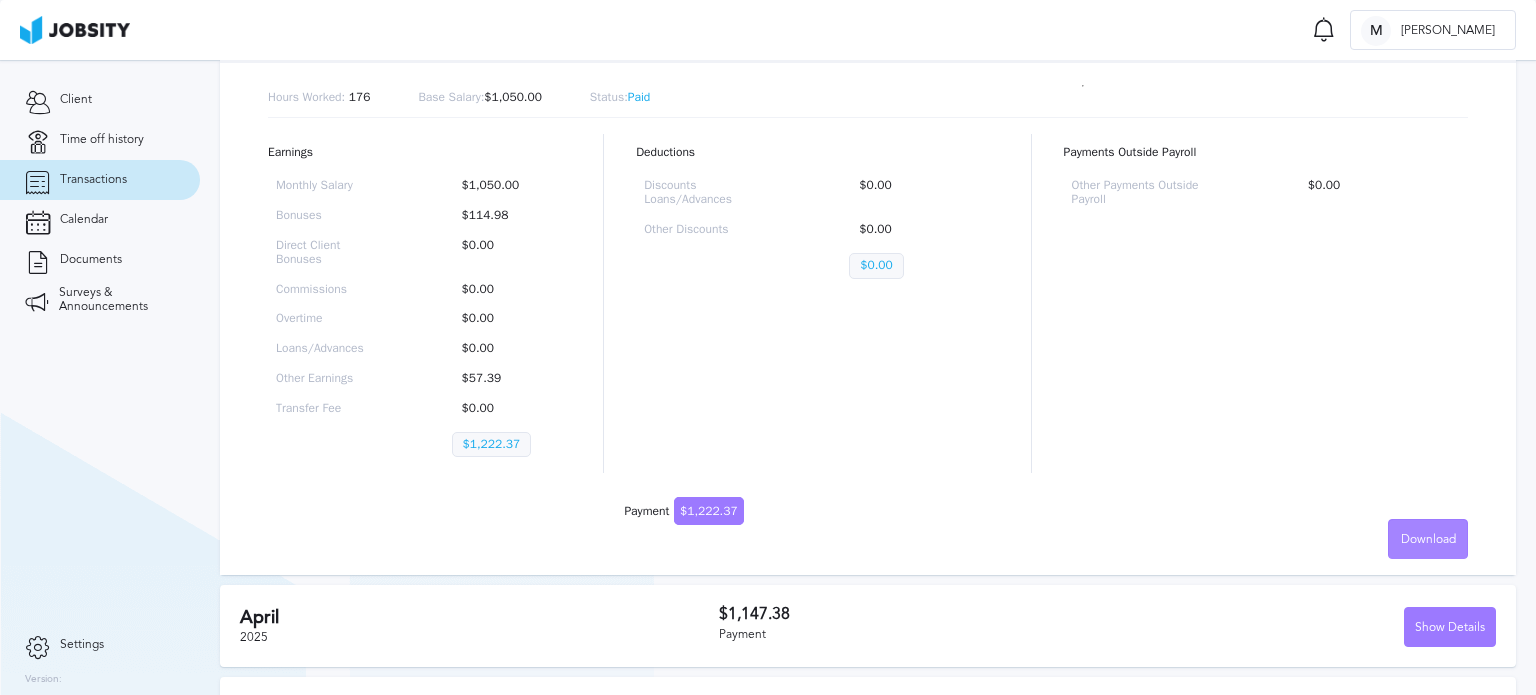 click on "Download" at bounding box center (1428, 540) 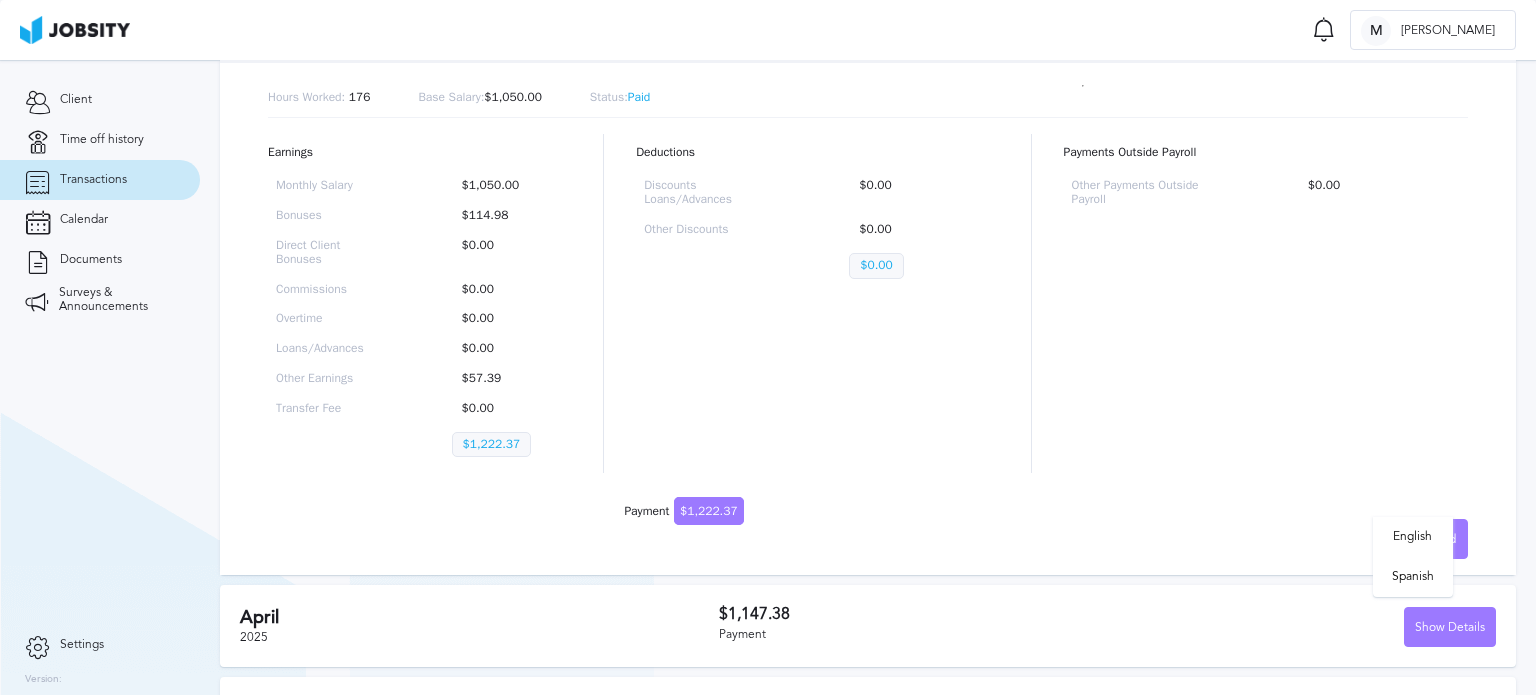 click on "English Spanish" at bounding box center [768, 347] 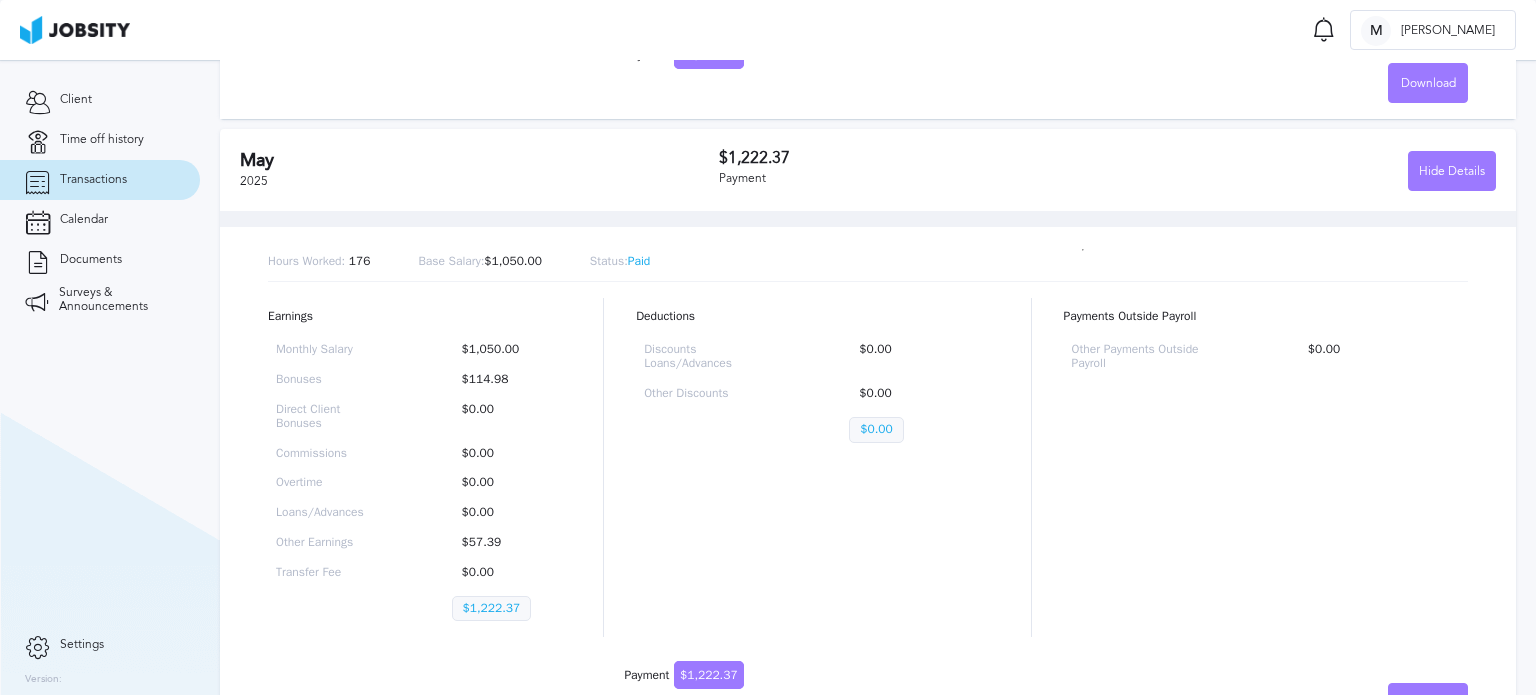 scroll, scrollTop: 748, scrollLeft: 0, axis: vertical 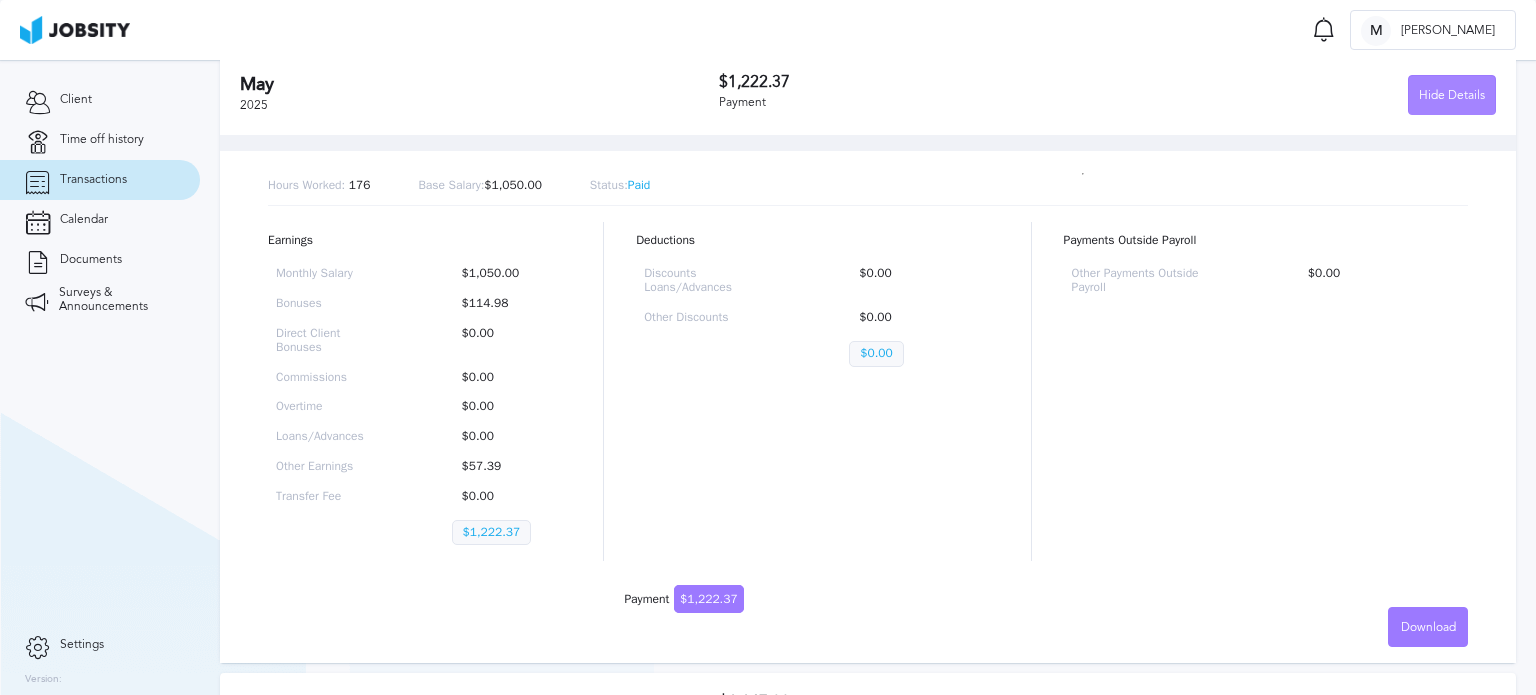 click on "Hide Details" at bounding box center (1452, 96) 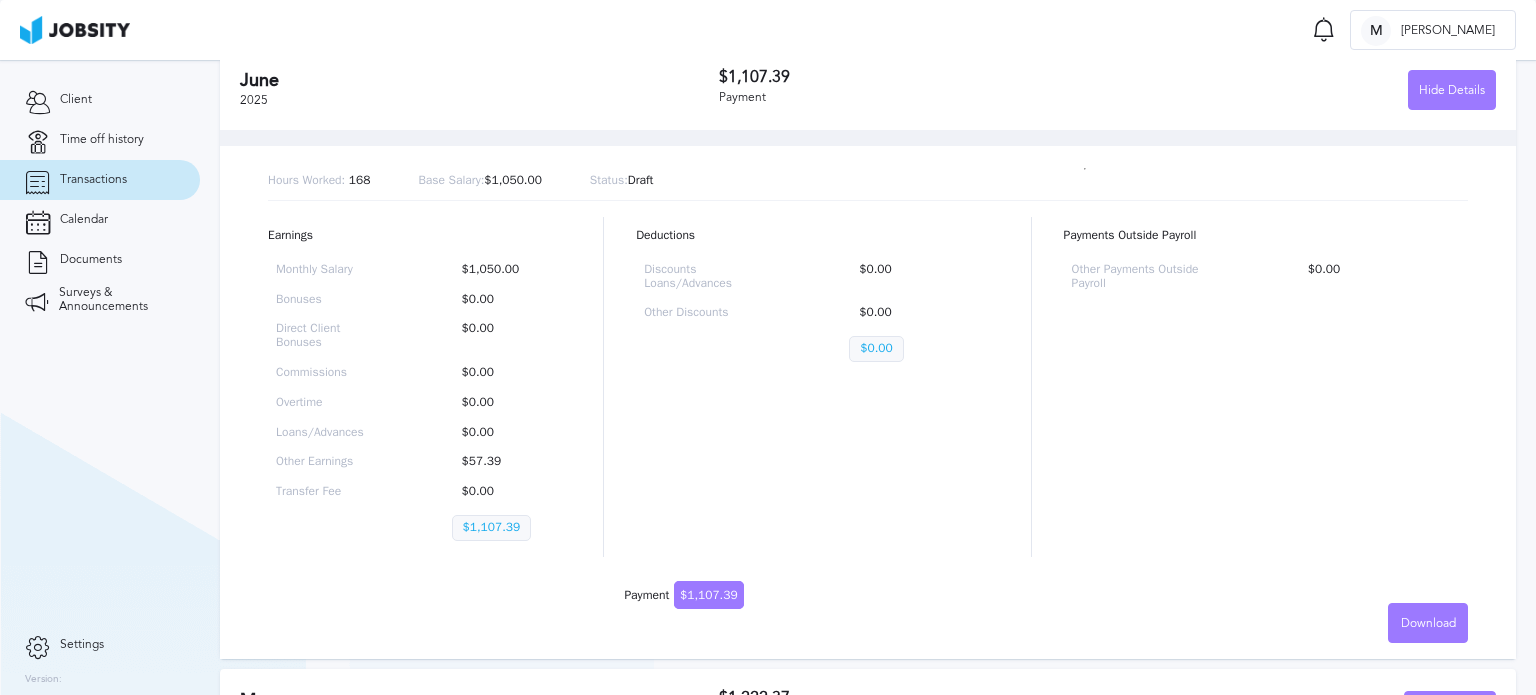 scroll, scrollTop: 0, scrollLeft: 0, axis: both 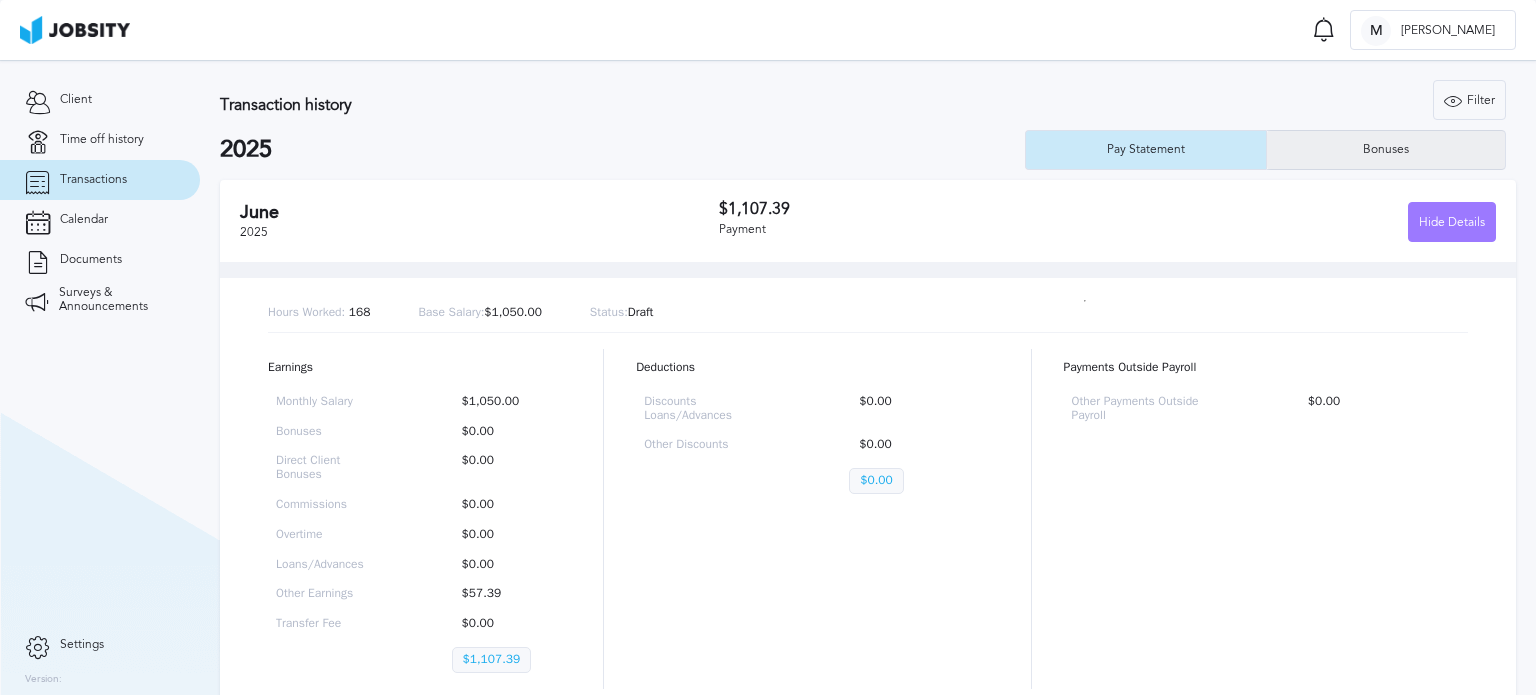 click on "Bonuses" at bounding box center [1386, 150] 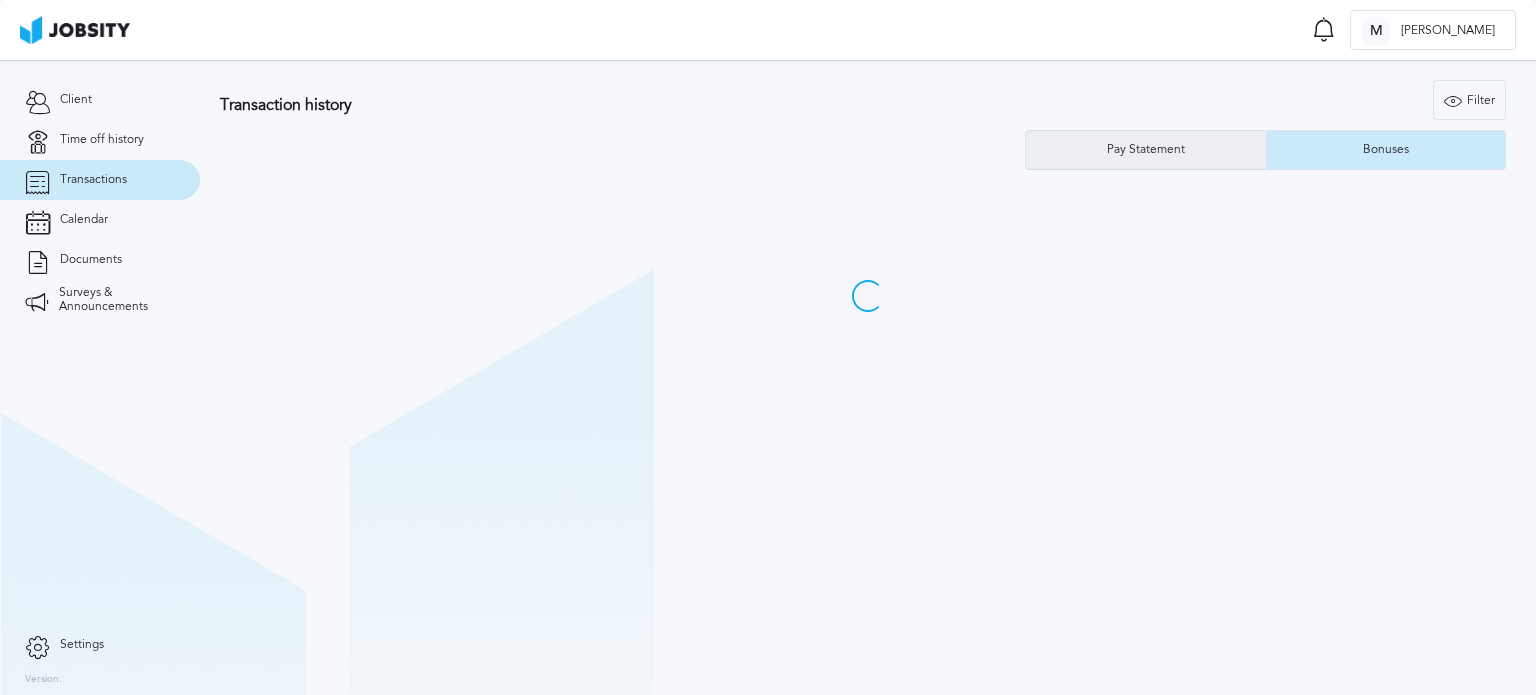 click on "Pay Statement" at bounding box center (1146, 150) 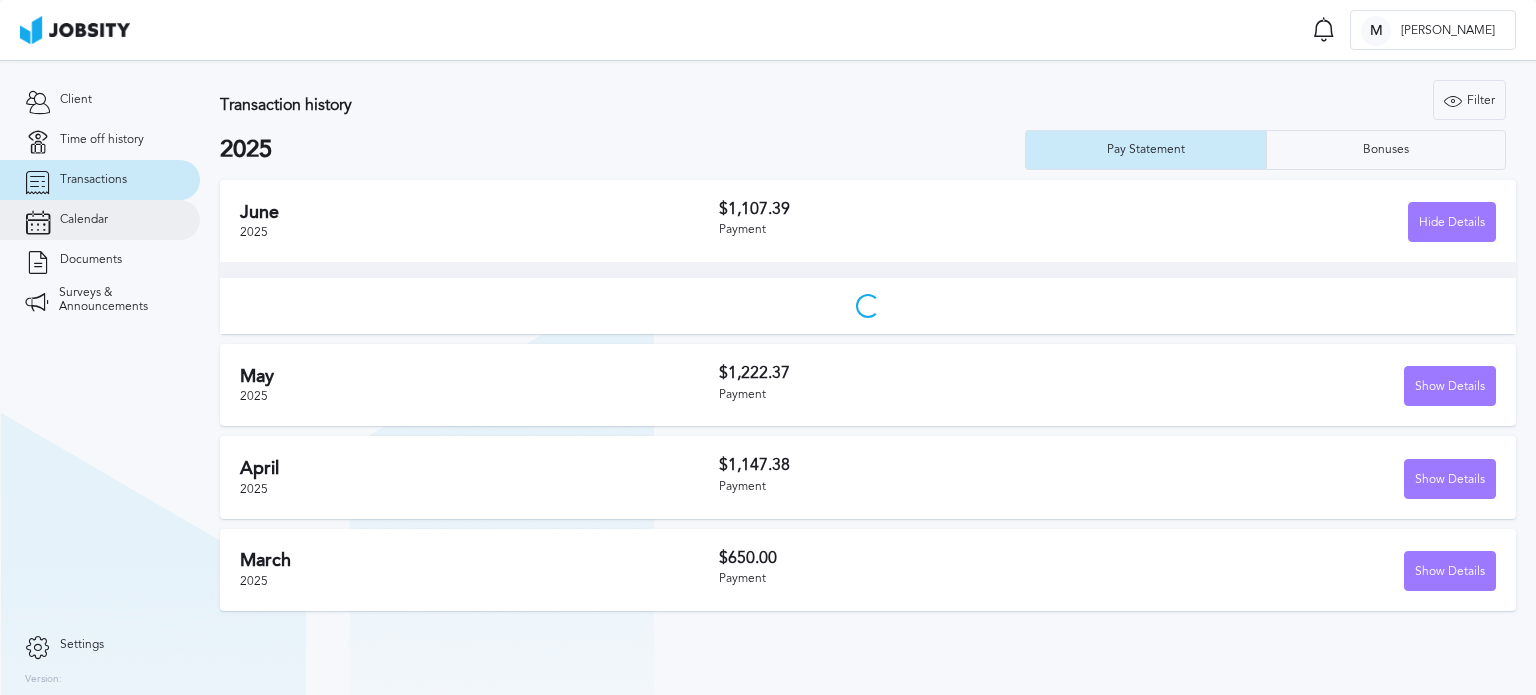 click on "Calendar" at bounding box center (100, 220) 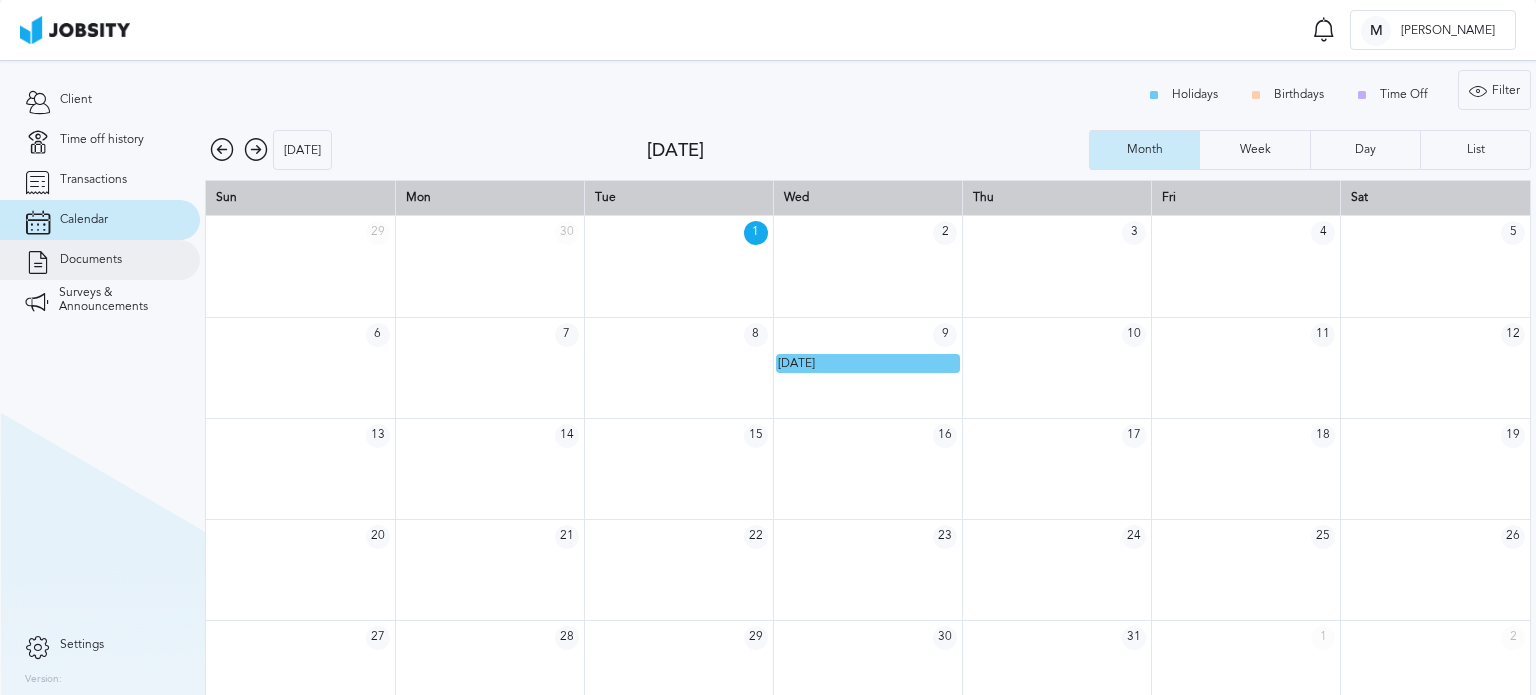 click on "Documents" at bounding box center (100, 260) 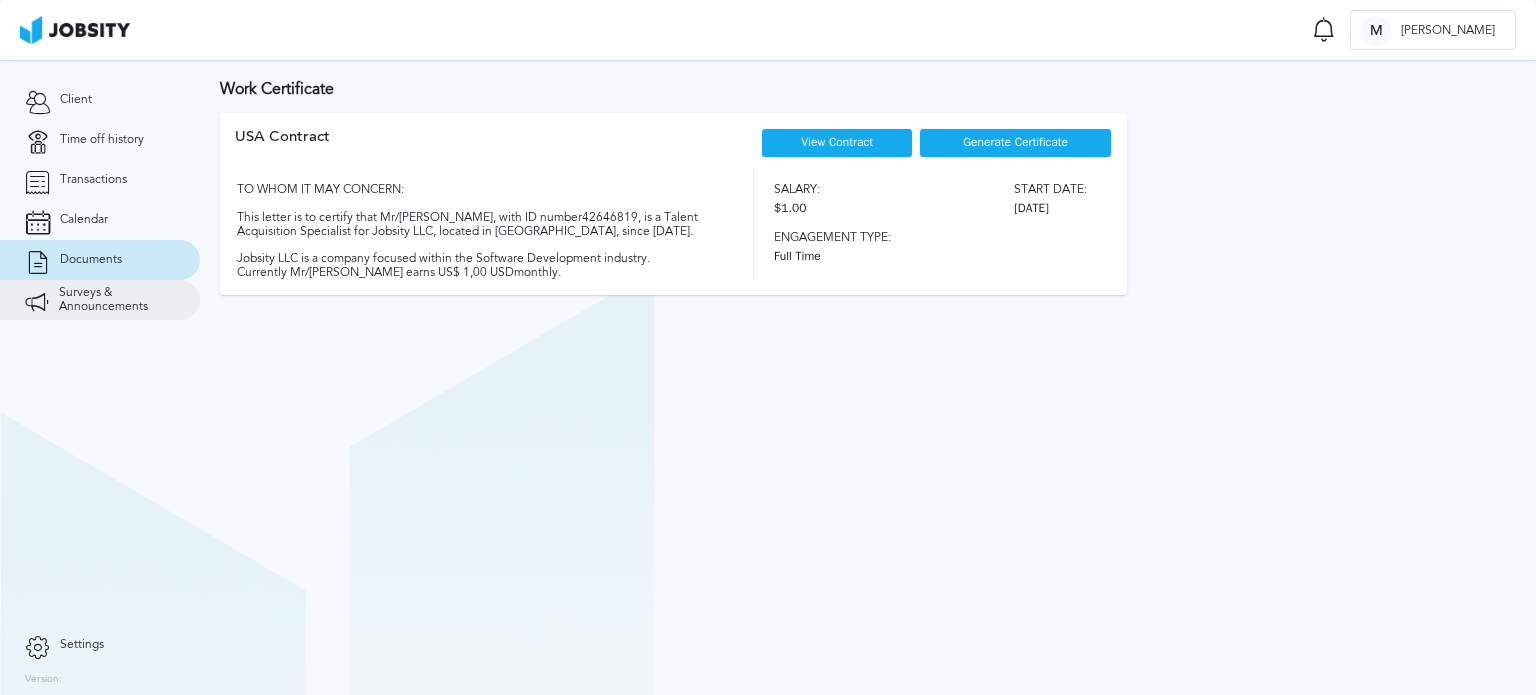 click on "Surveys & Announcements" at bounding box center [100, 300] 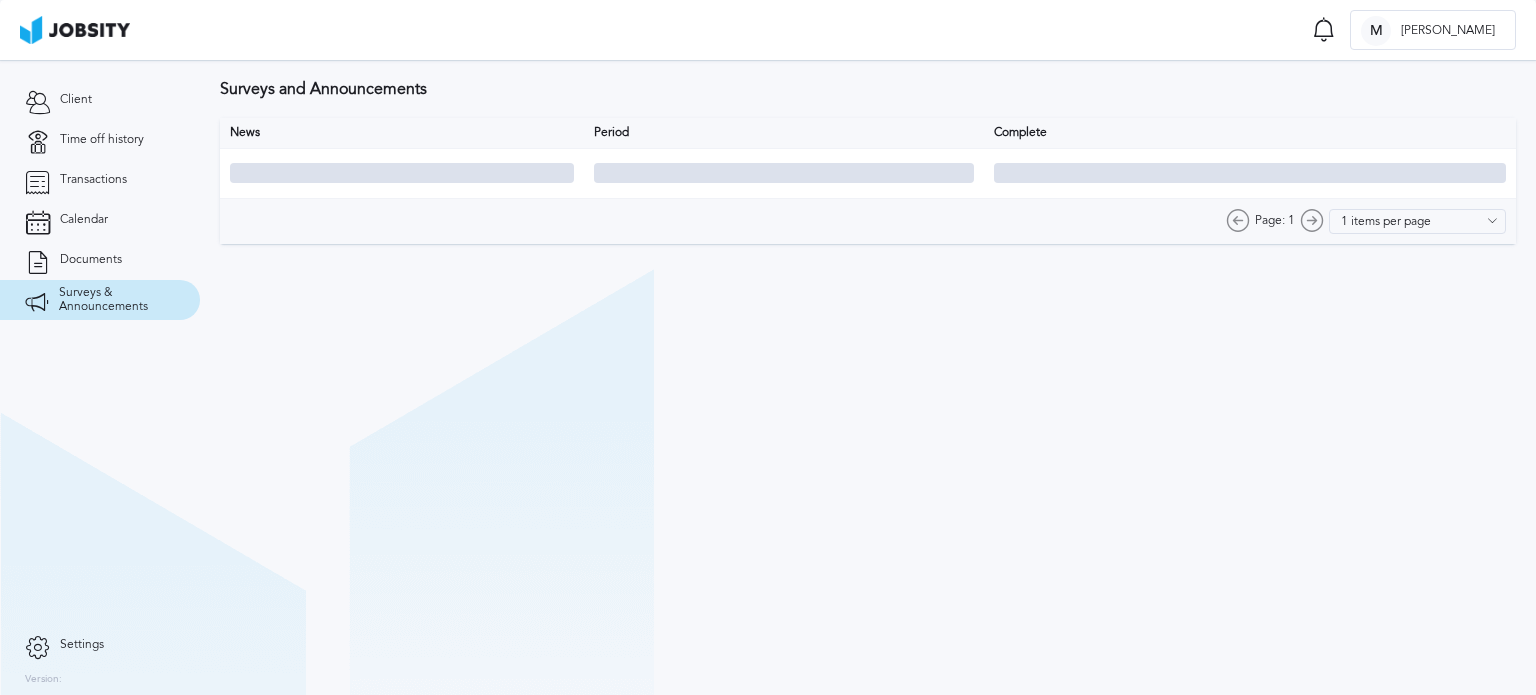 type on "10 items per page" 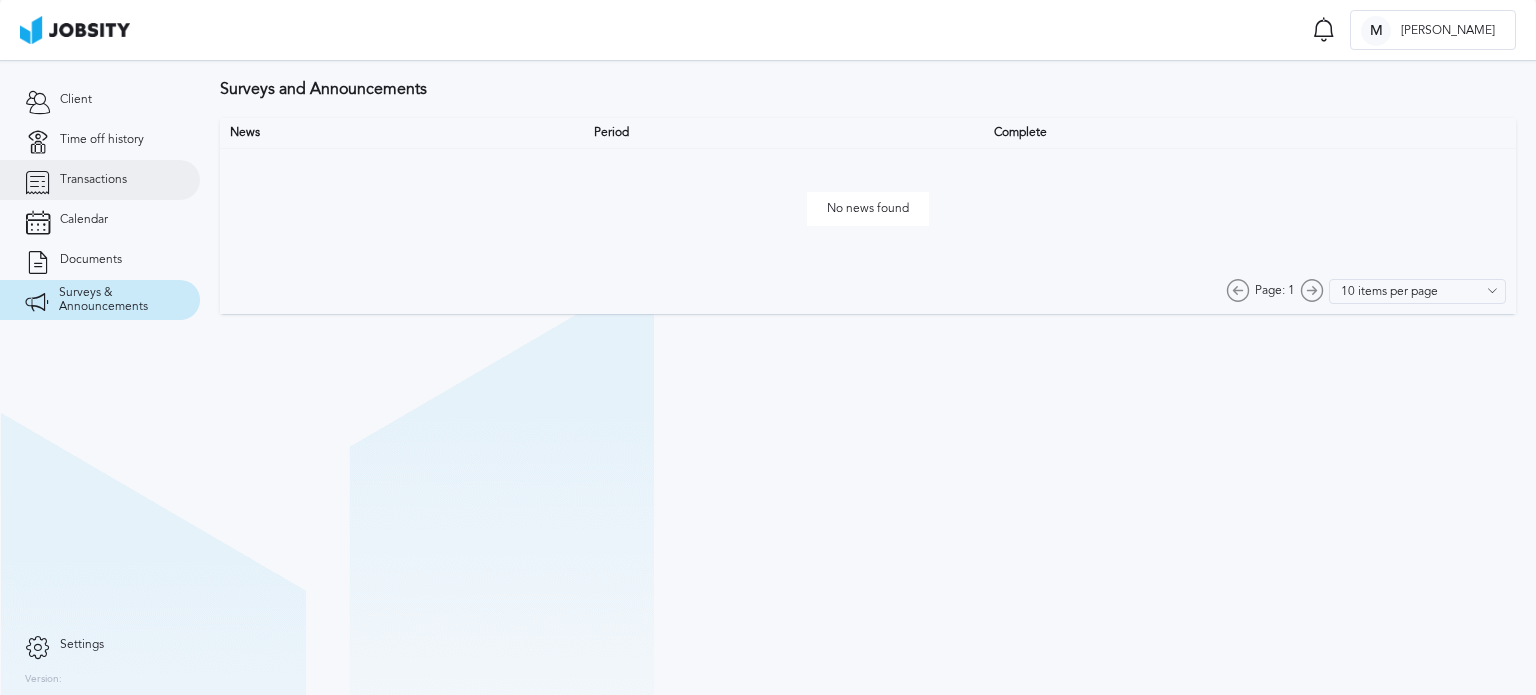 click on "Transactions" at bounding box center [100, 180] 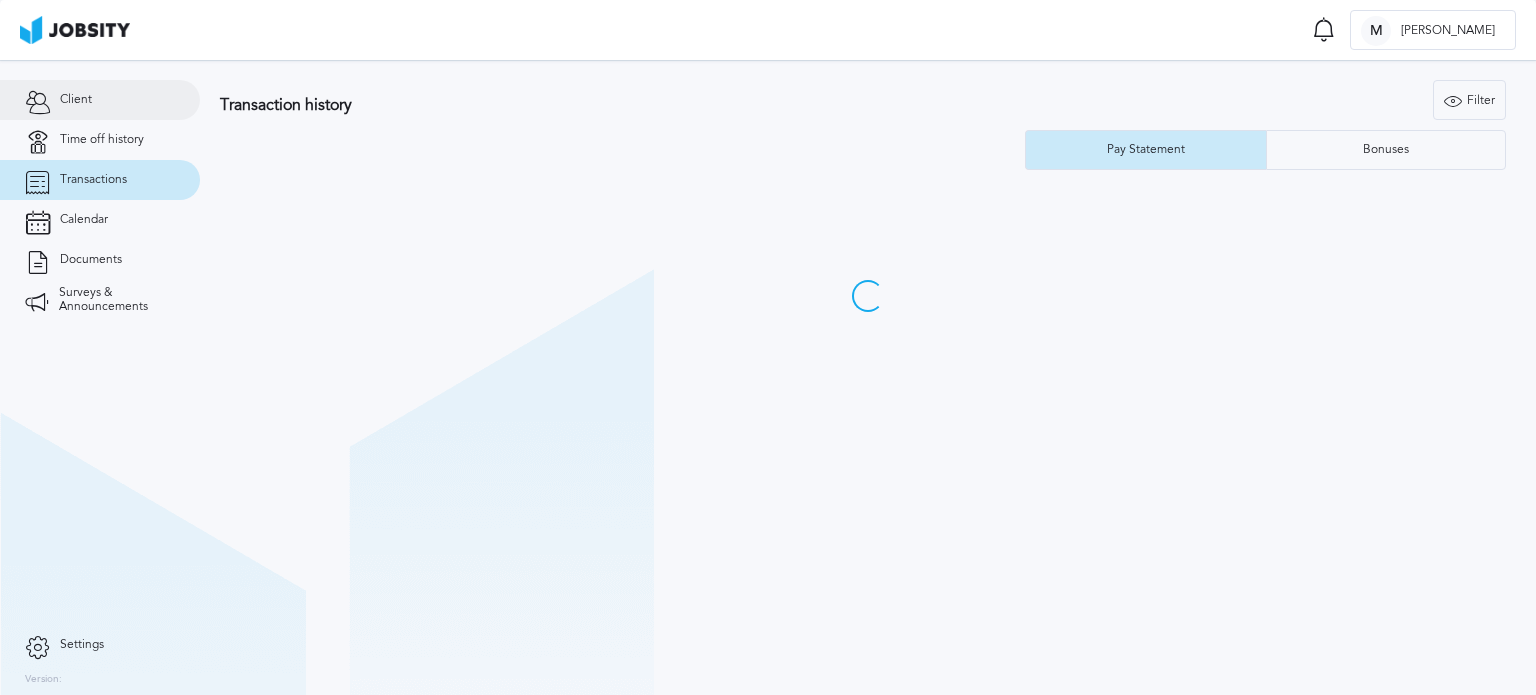 click on "Client" at bounding box center (100, 100) 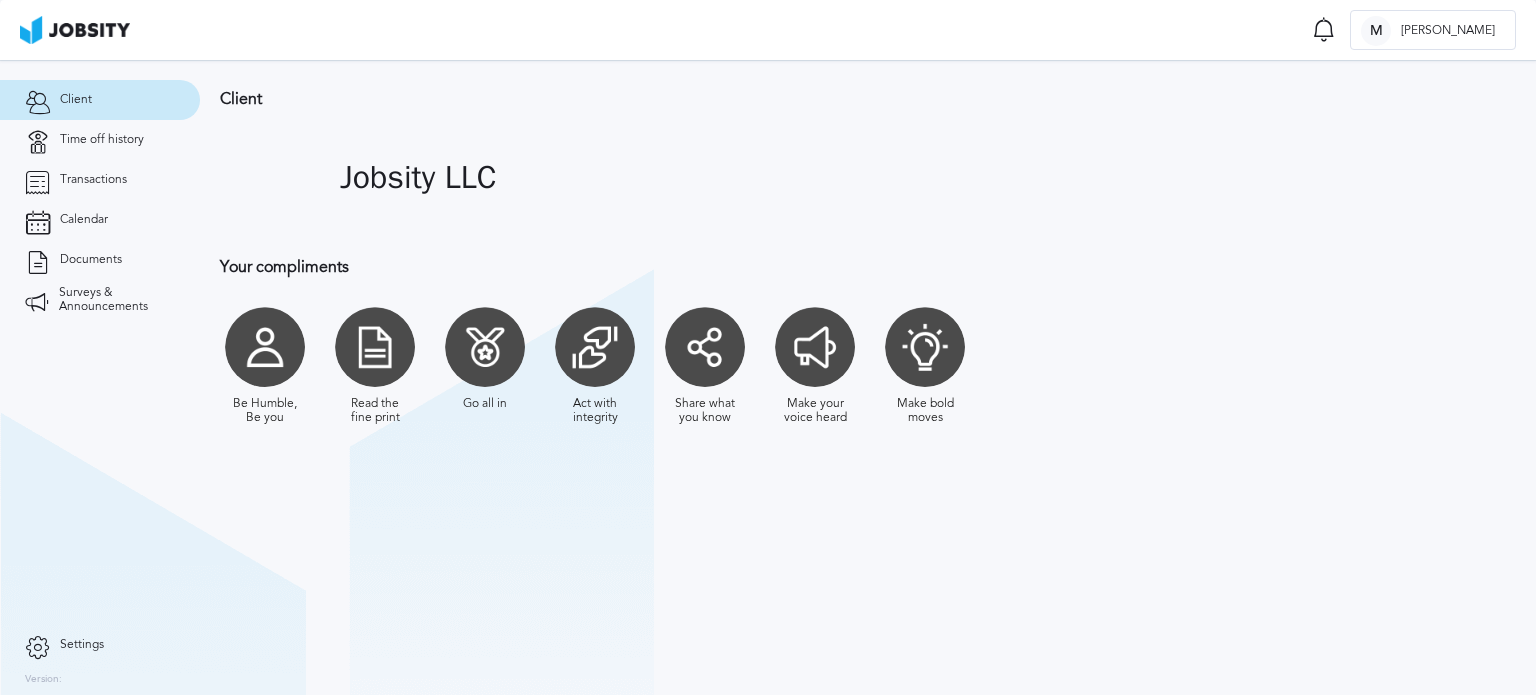 click on "Client Time off history Transactions Calendar Documents Surveys & Announcements" at bounding box center [100, 342] 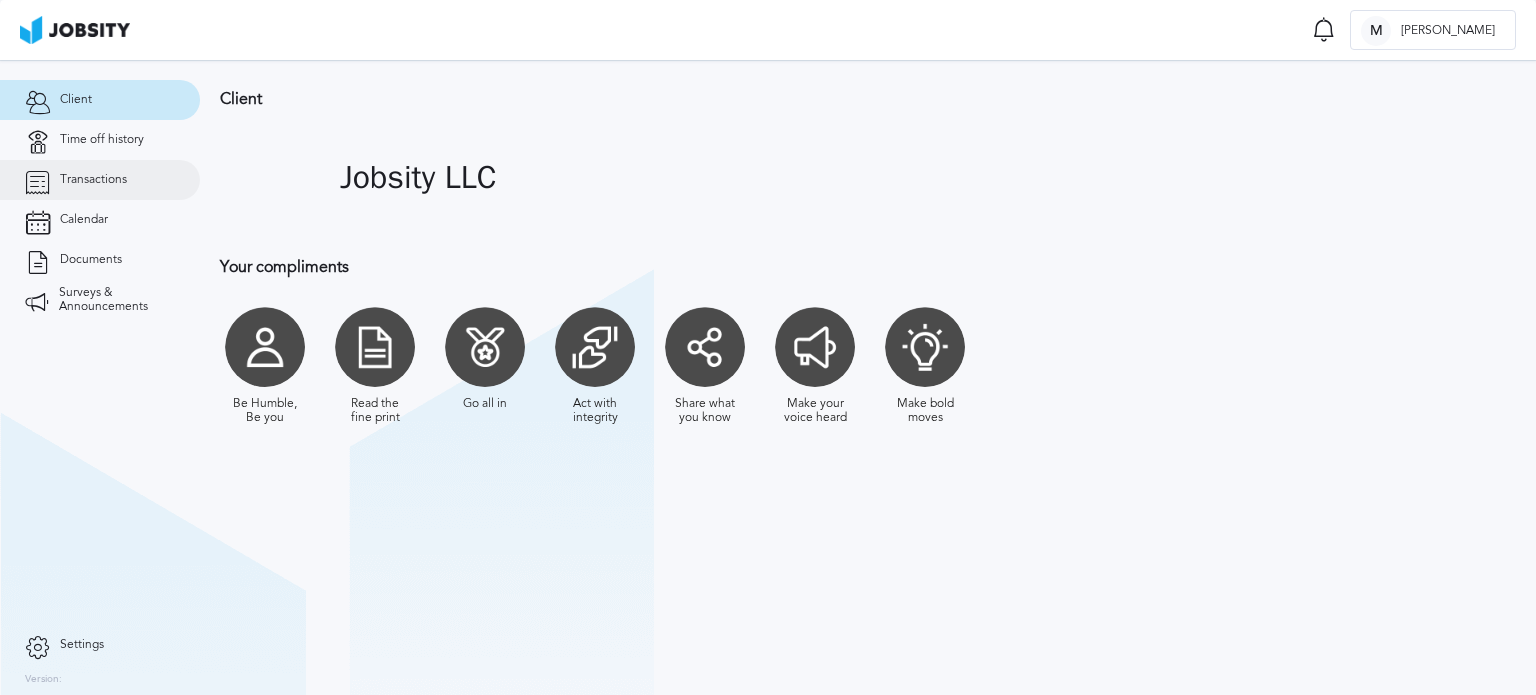 click on "Transactions" at bounding box center [93, 180] 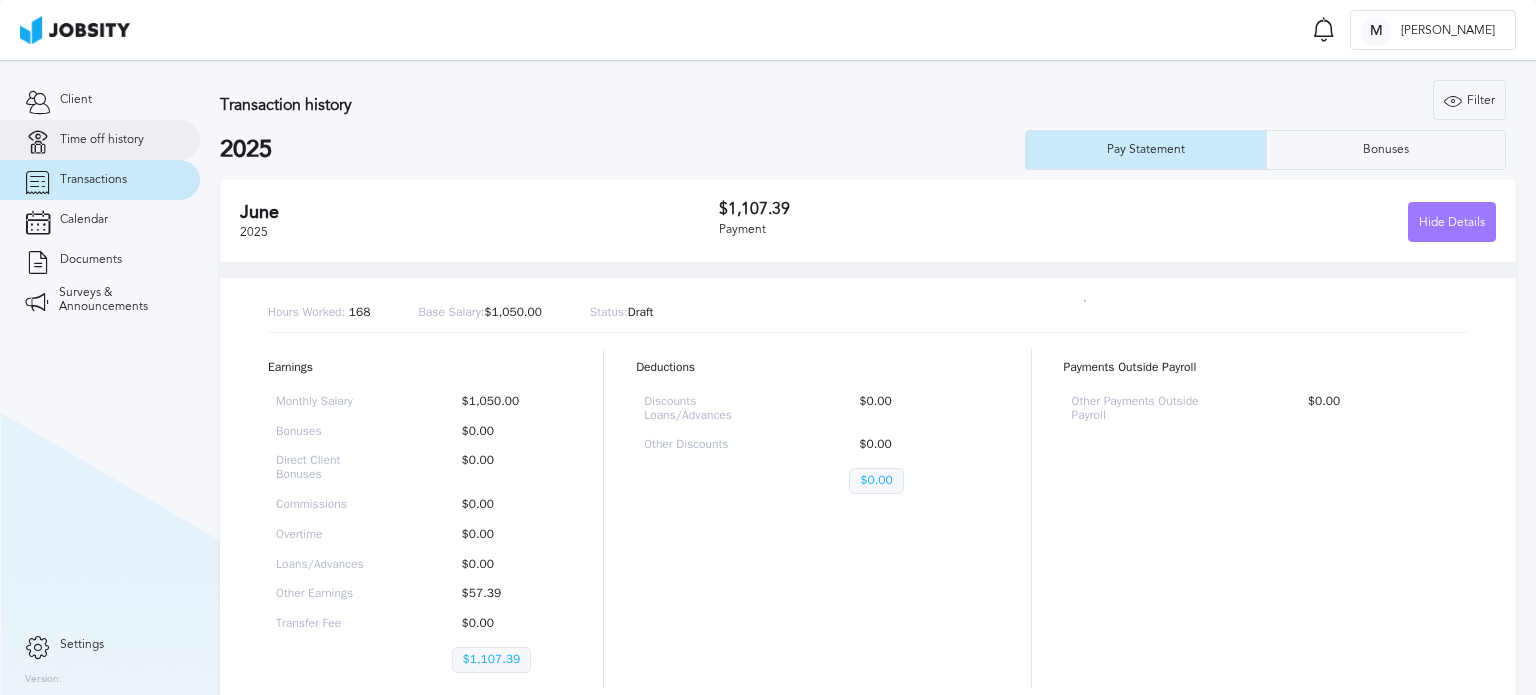 click on "Time off history" at bounding box center (102, 140) 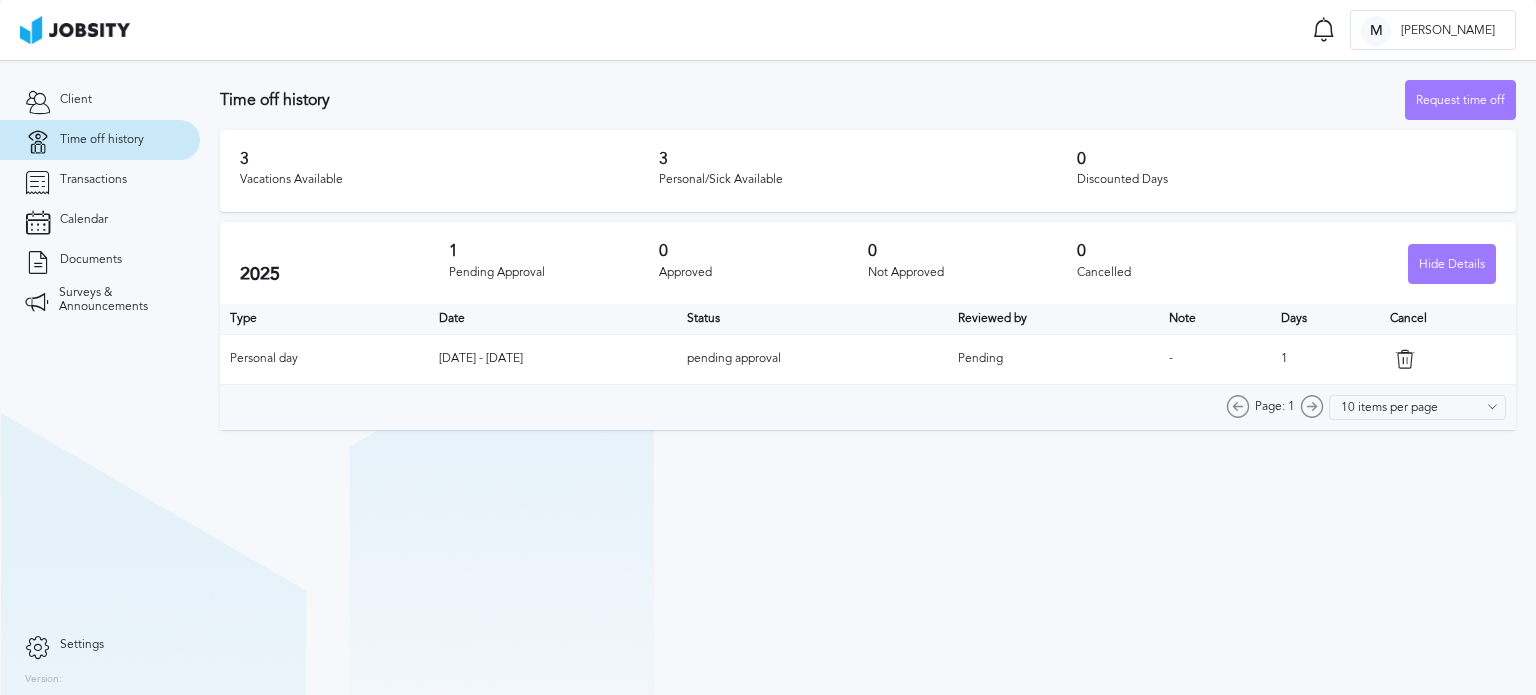 click on "Time off history" at bounding box center [102, 140] 